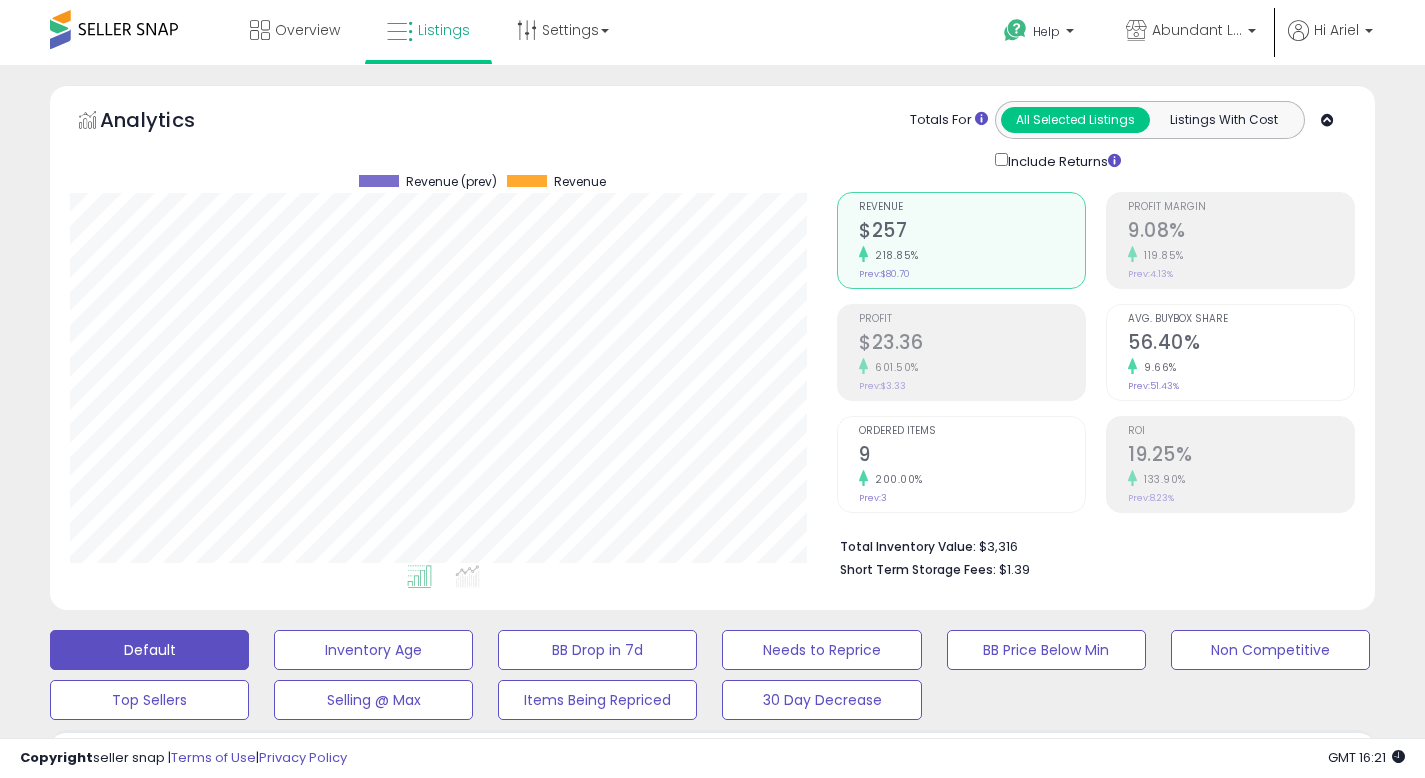 scroll, scrollTop: 1009, scrollLeft: 0, axis: vertical 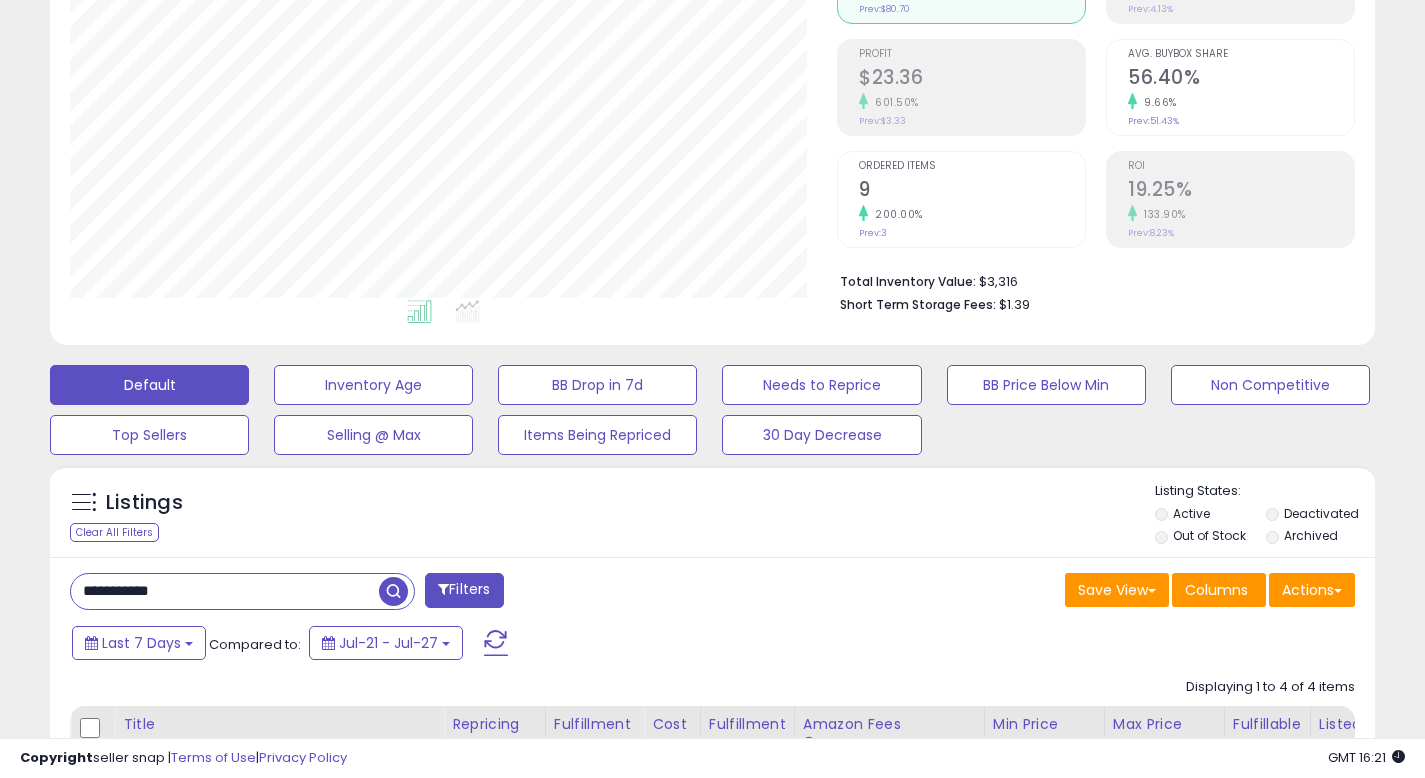 drag, startPoint x: 220, startPoint y: 591, endPoint x: 0, endPoint y: 585, distance: 220.0818 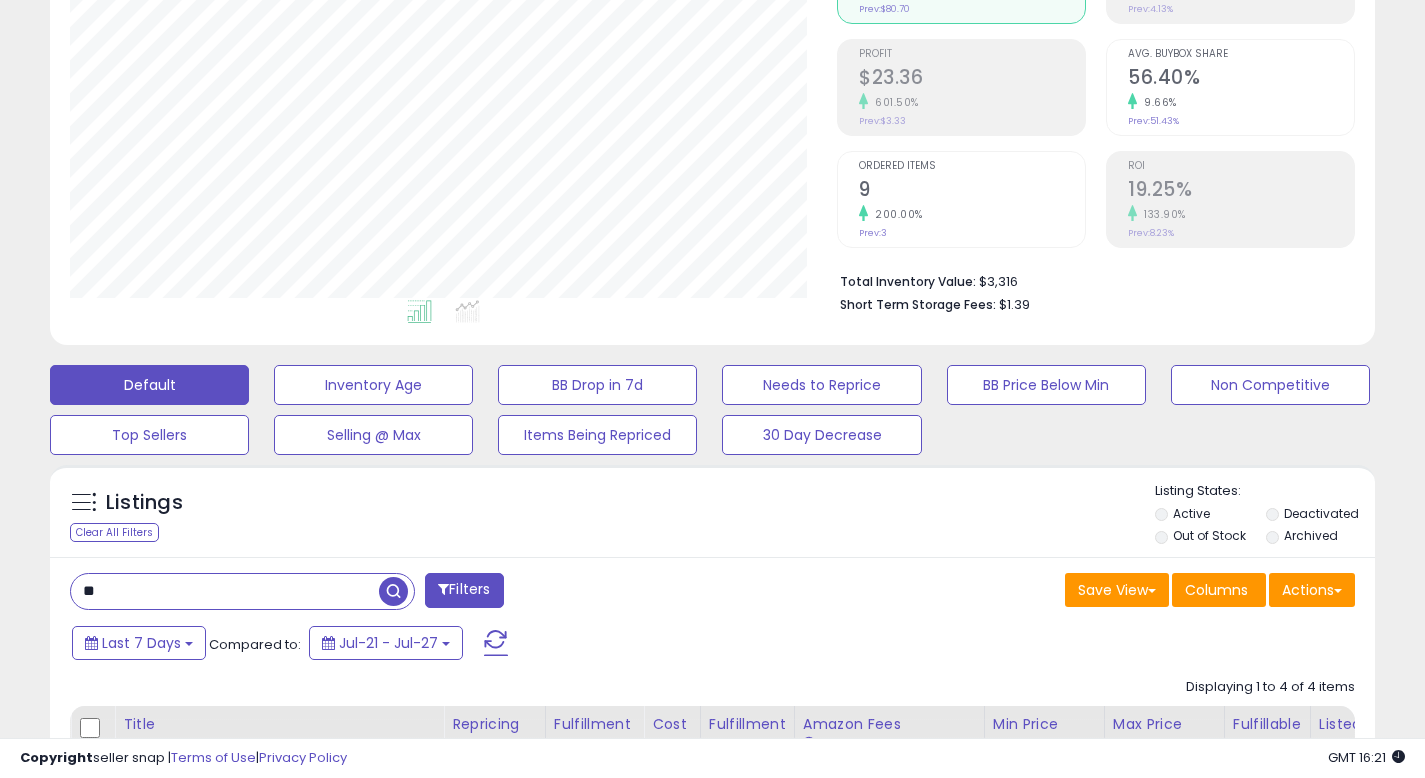 type on "*" 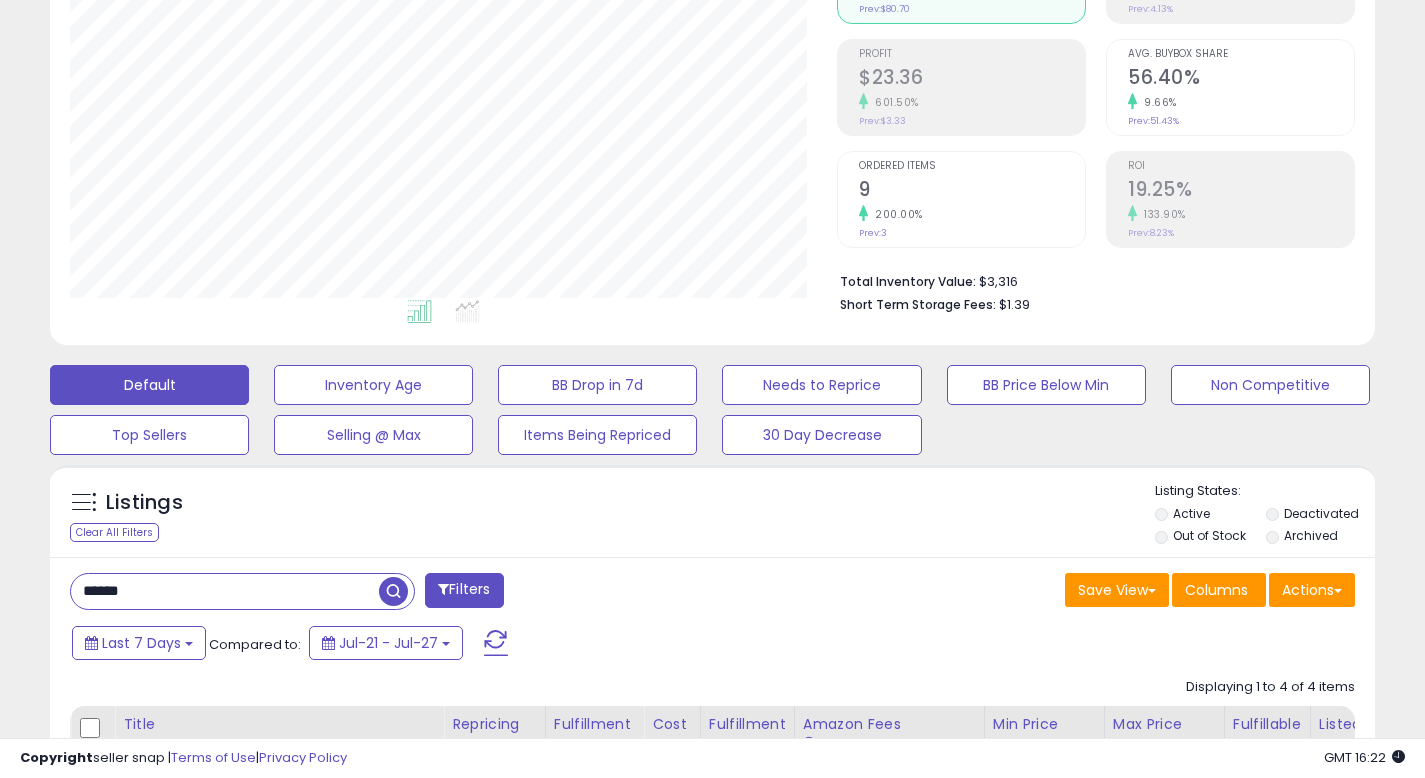 type on "**********" 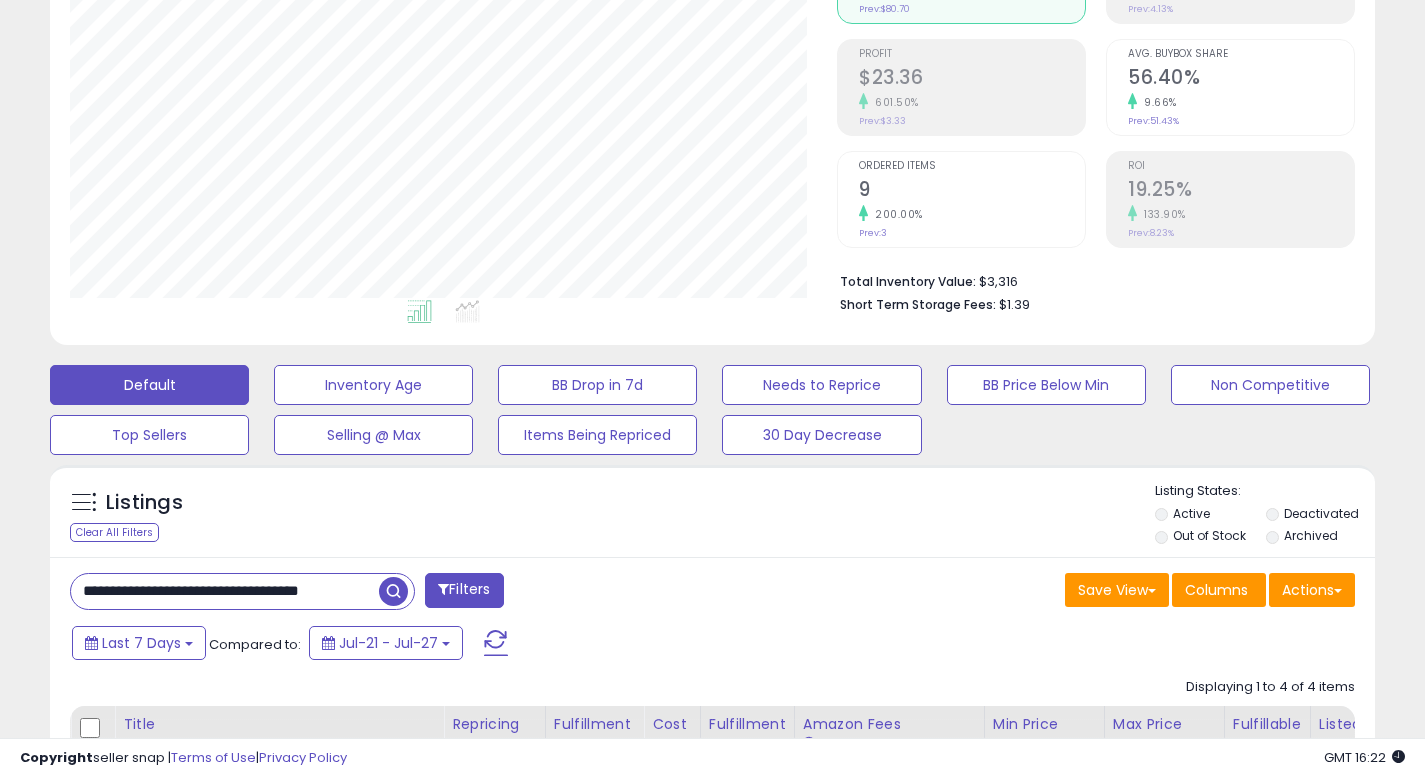 click at bounding box center [393, 591] 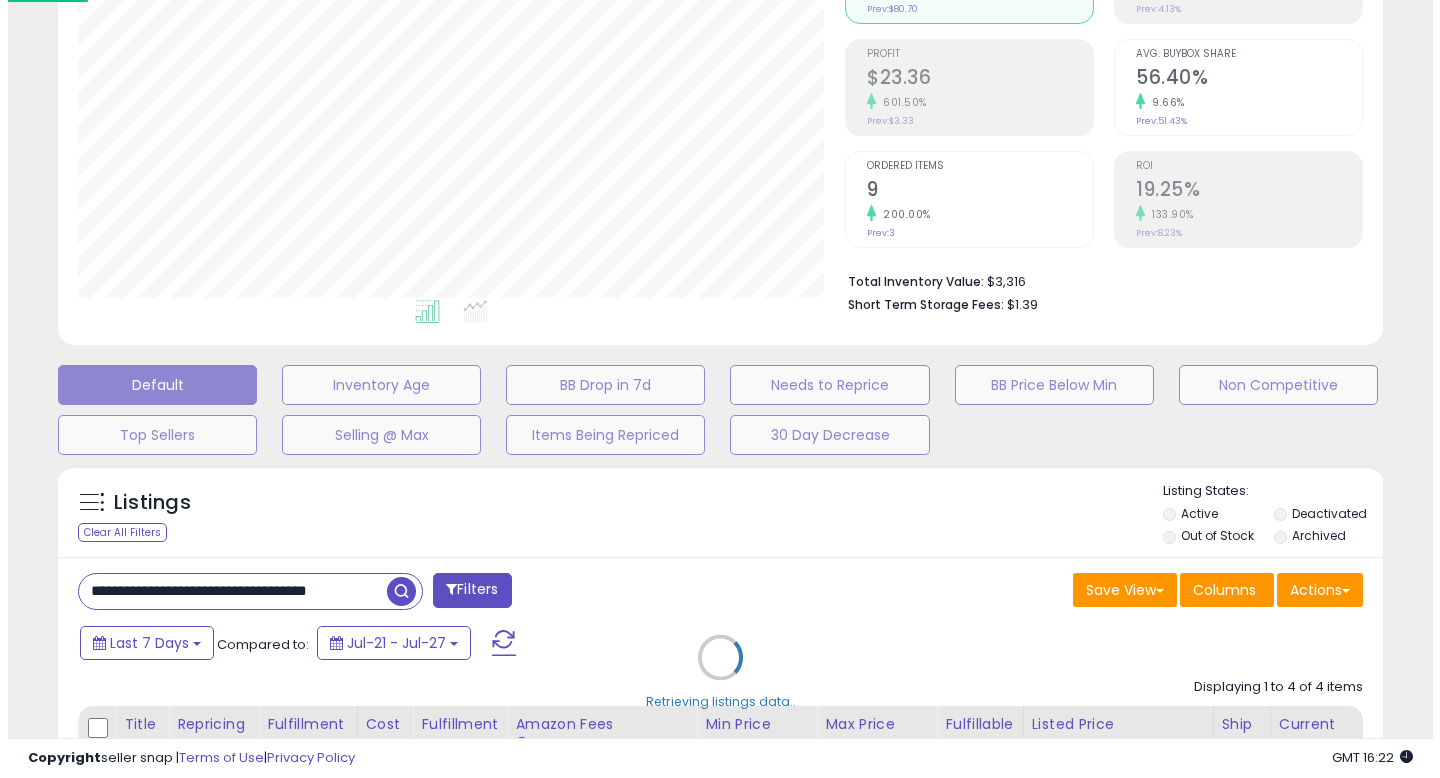 scroll, scrollTop: 999590, scrollLeft: 999224, axis: both 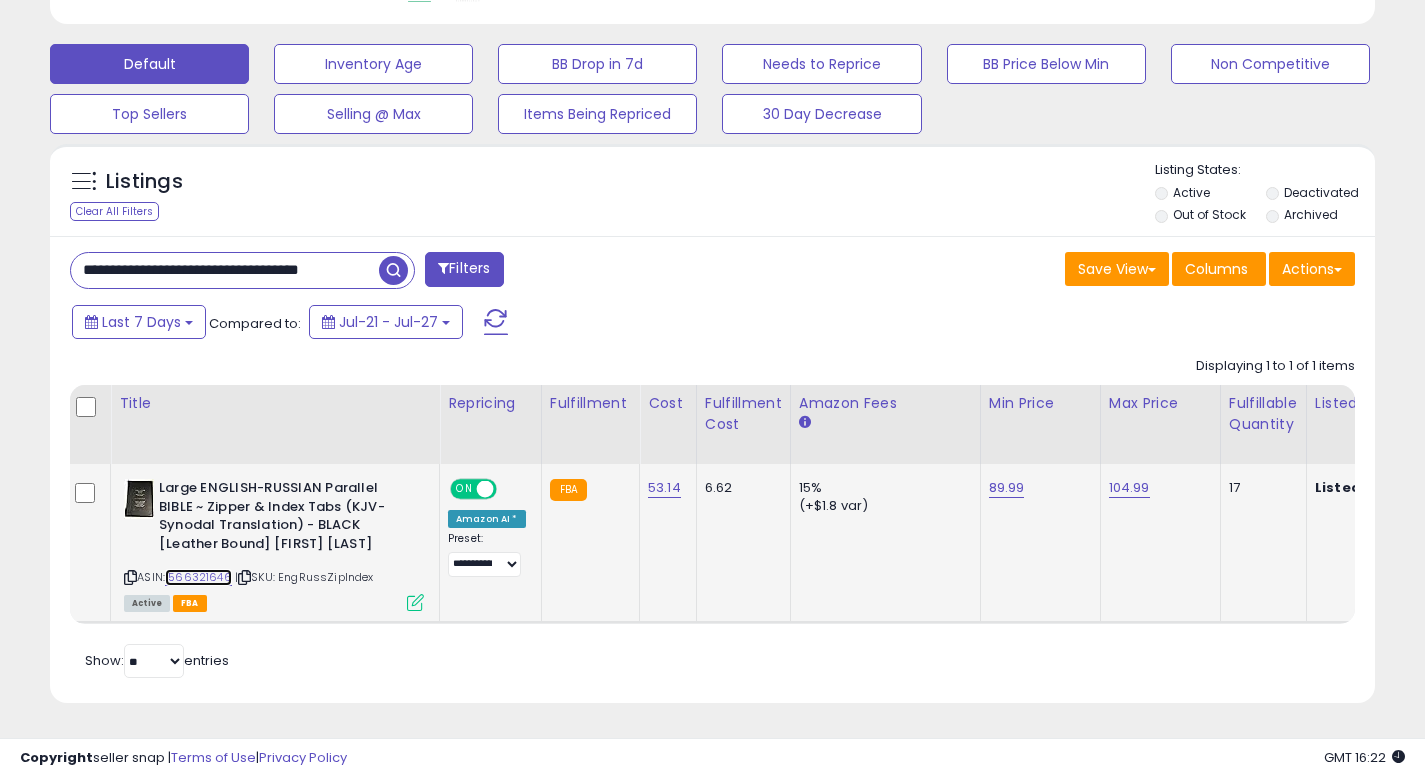 click on "1566321646" at bounding box center (198, 577) 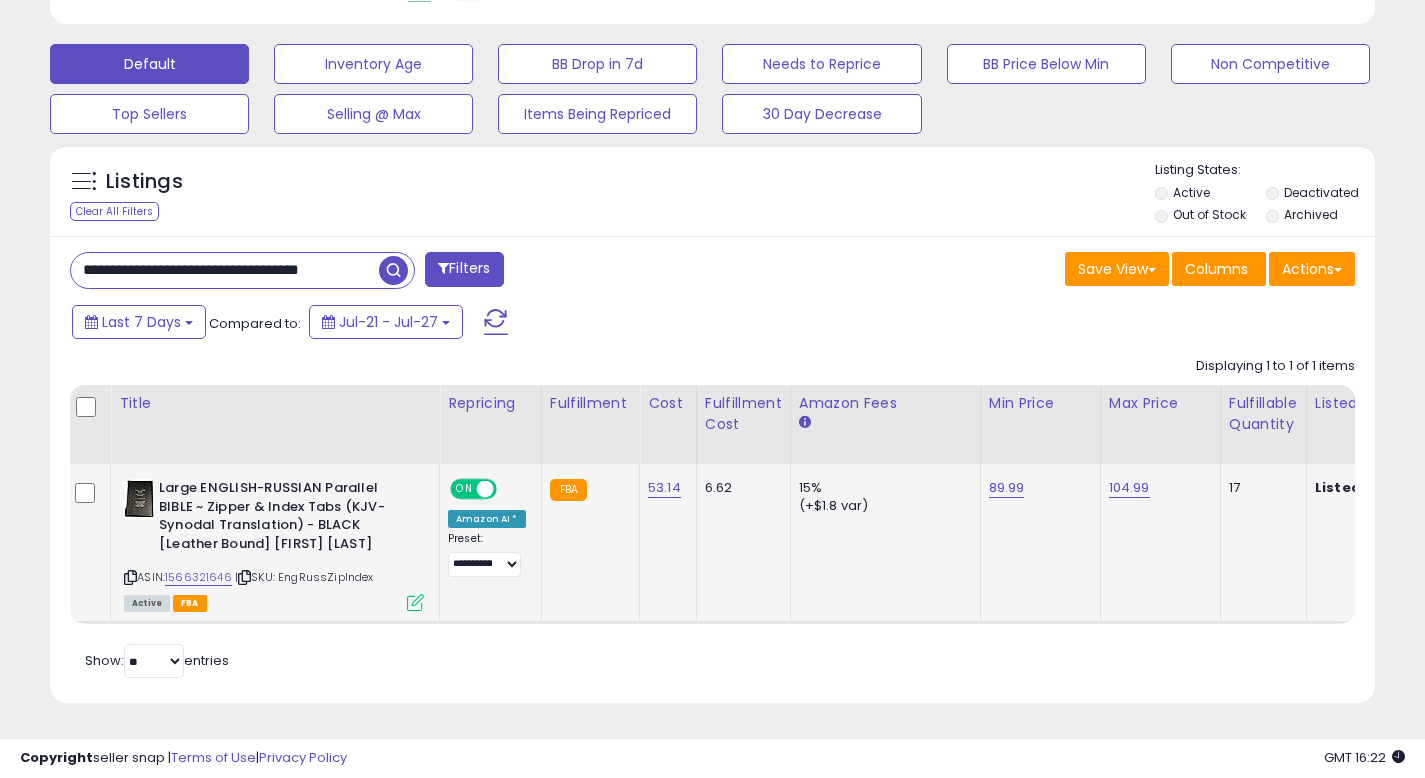 click at bounding box center (415, 602) 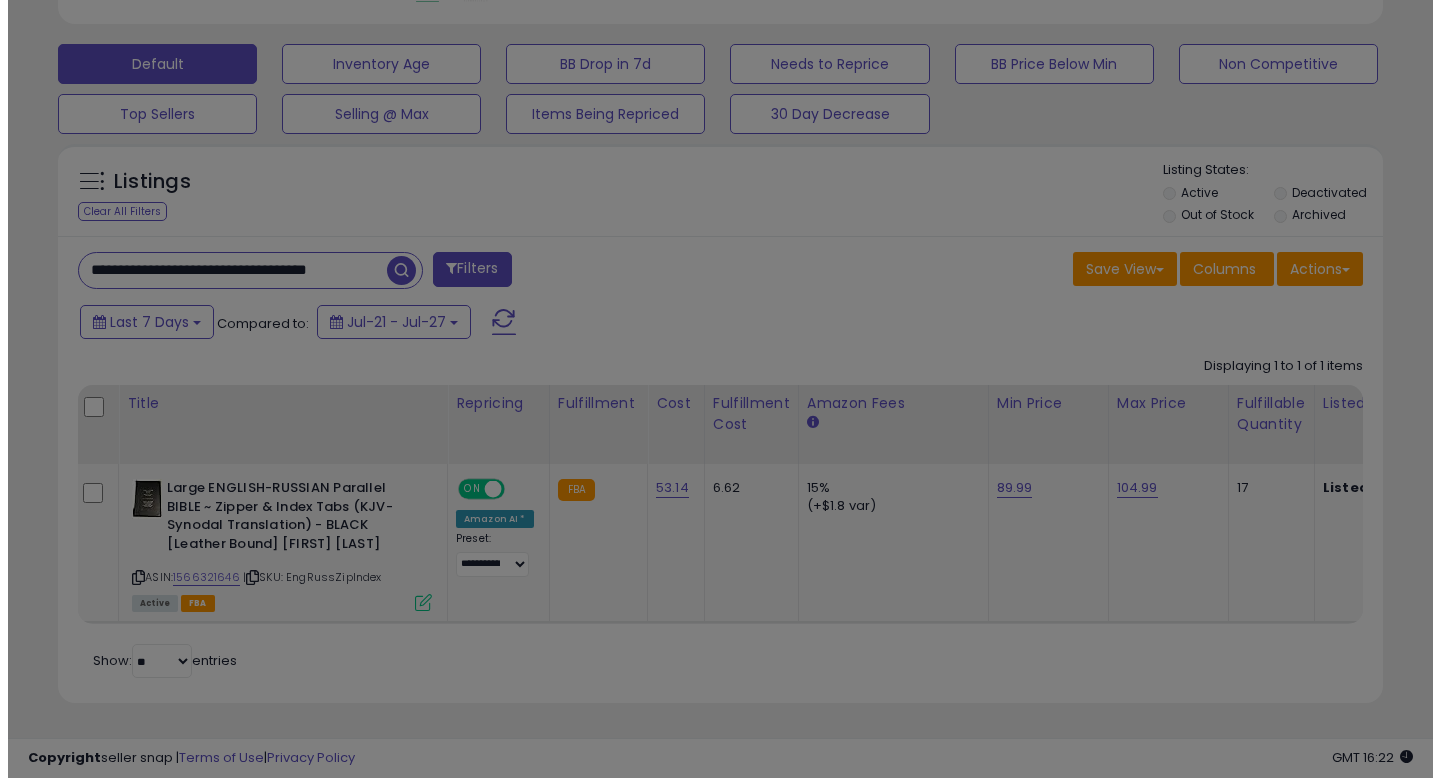 scroll, scrollTop: 999590, scrollLeft: 999224, axis: both 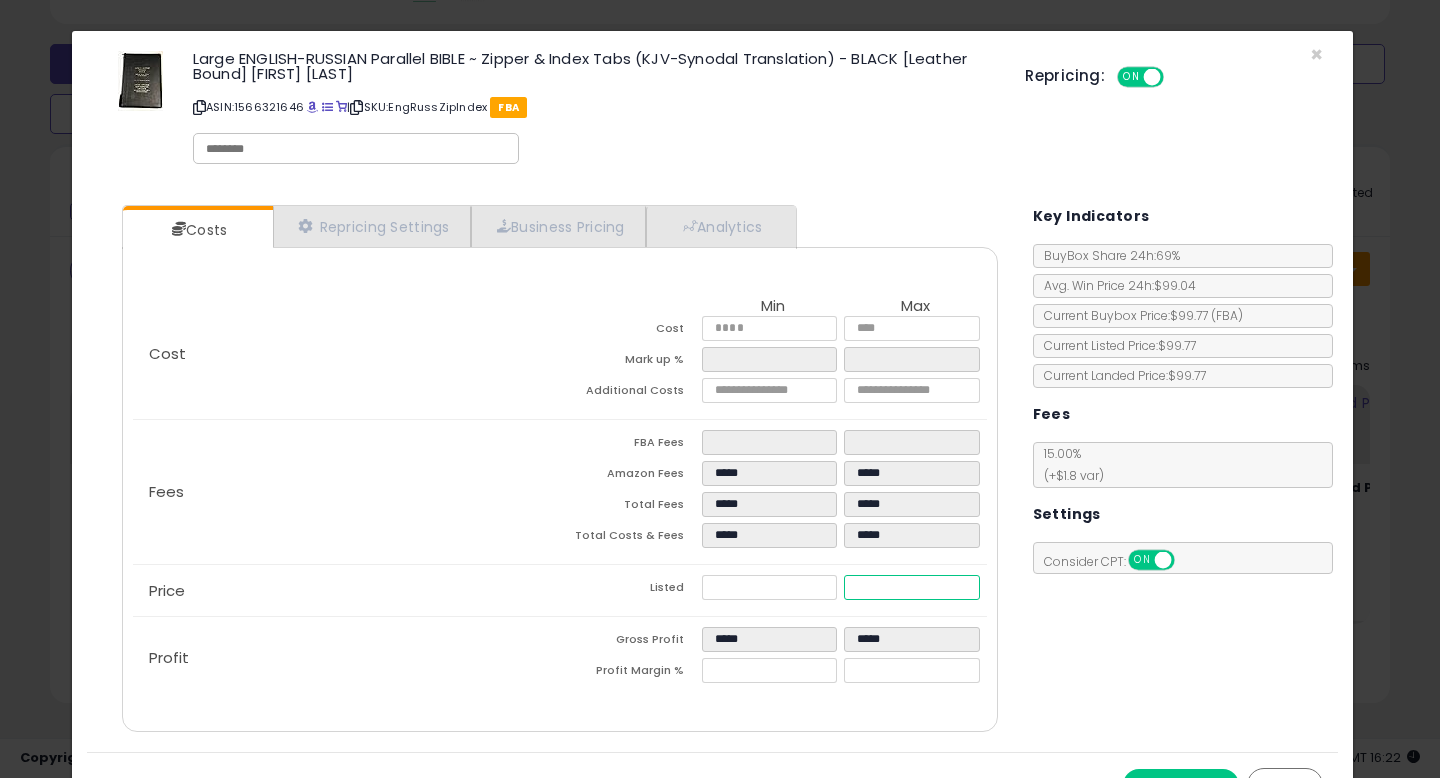 drag, startPoint x: 927, startPoint y: 589, endPoint x: 670, endPoint y: 581, distance: 257.12448 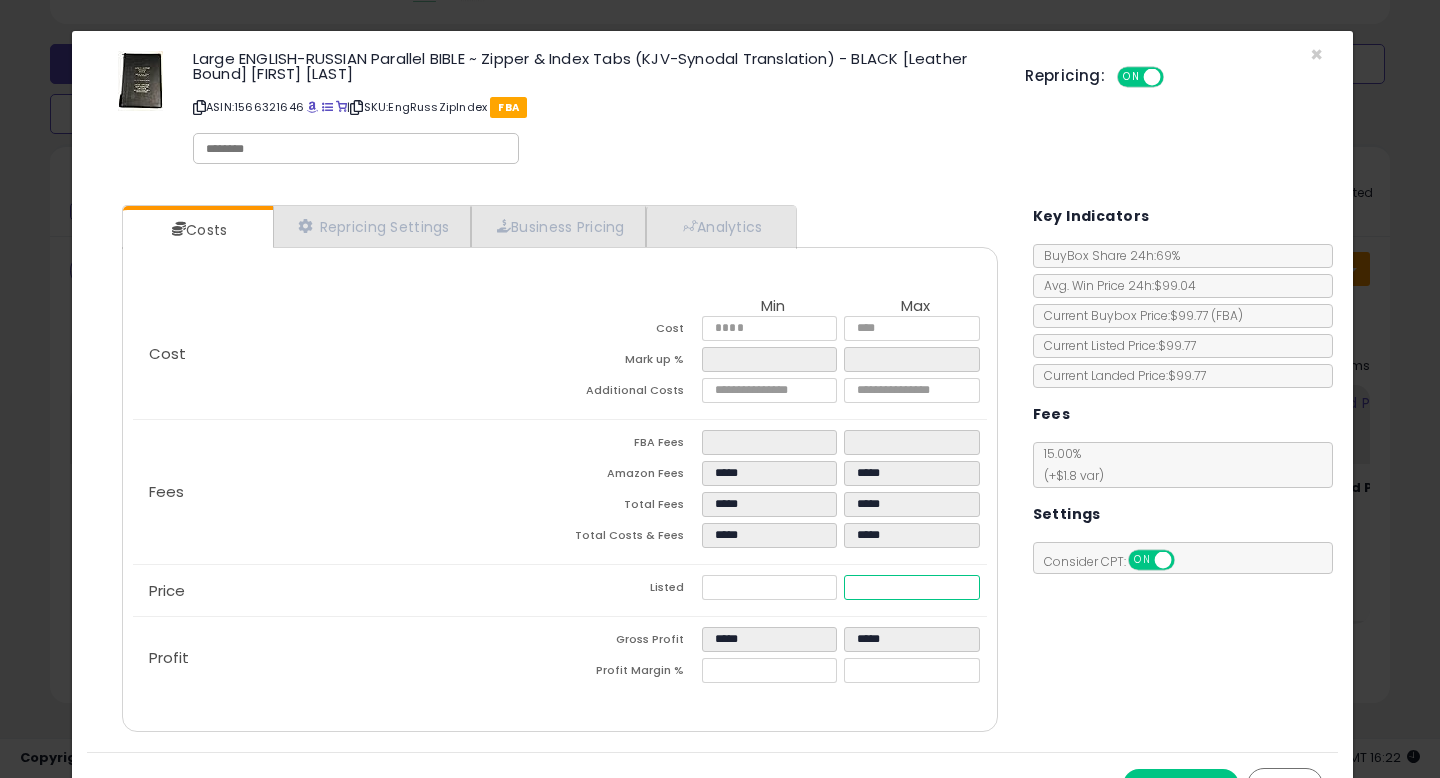 type on "****" 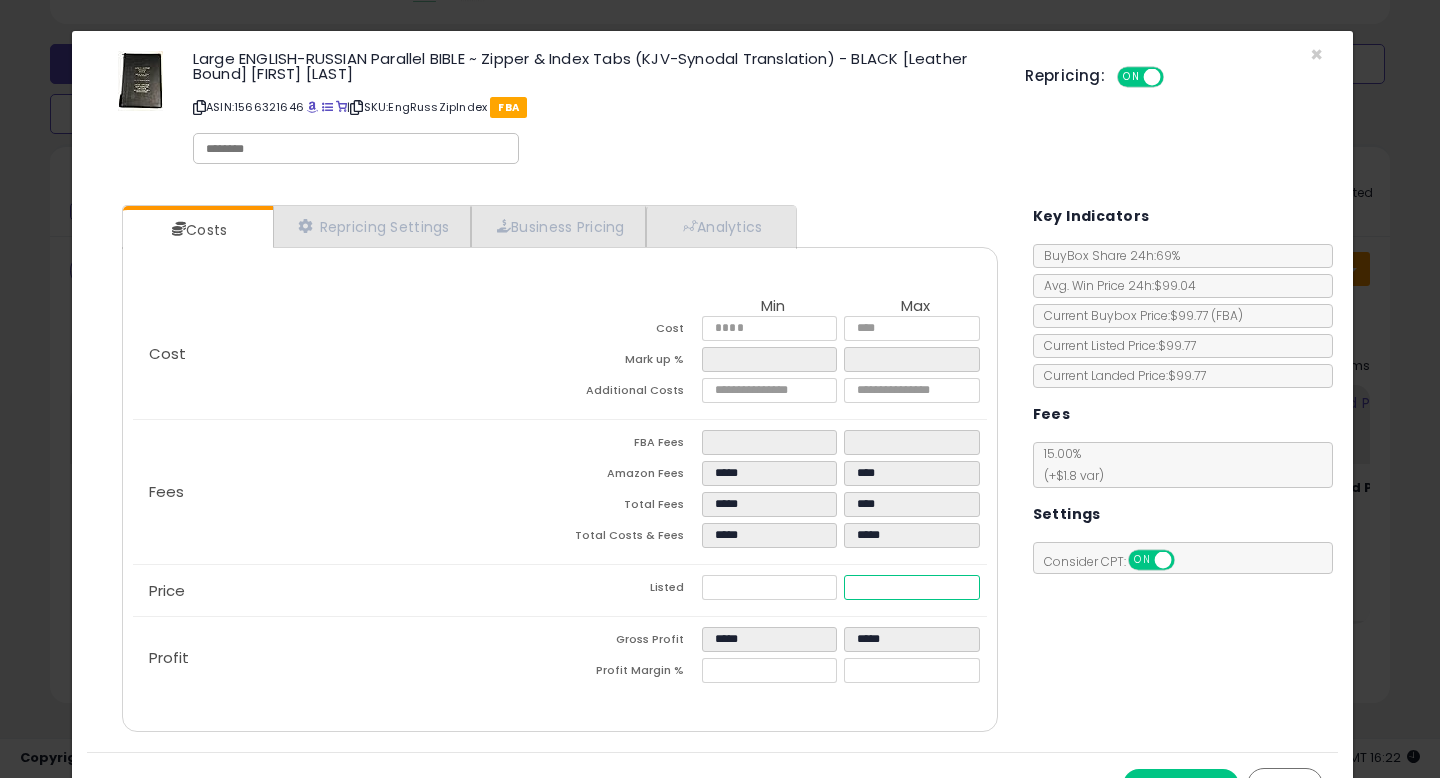 type on "*****" 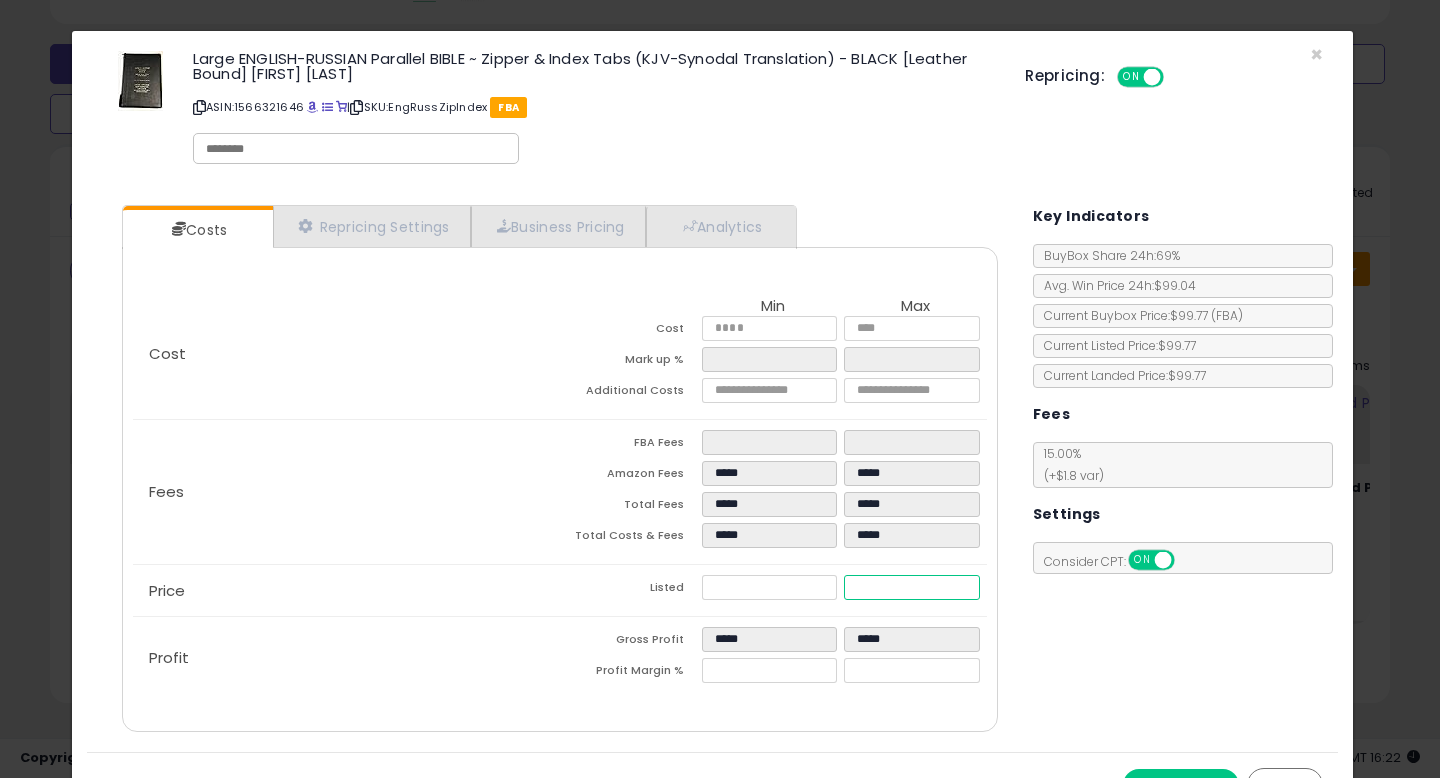 type on "*****" 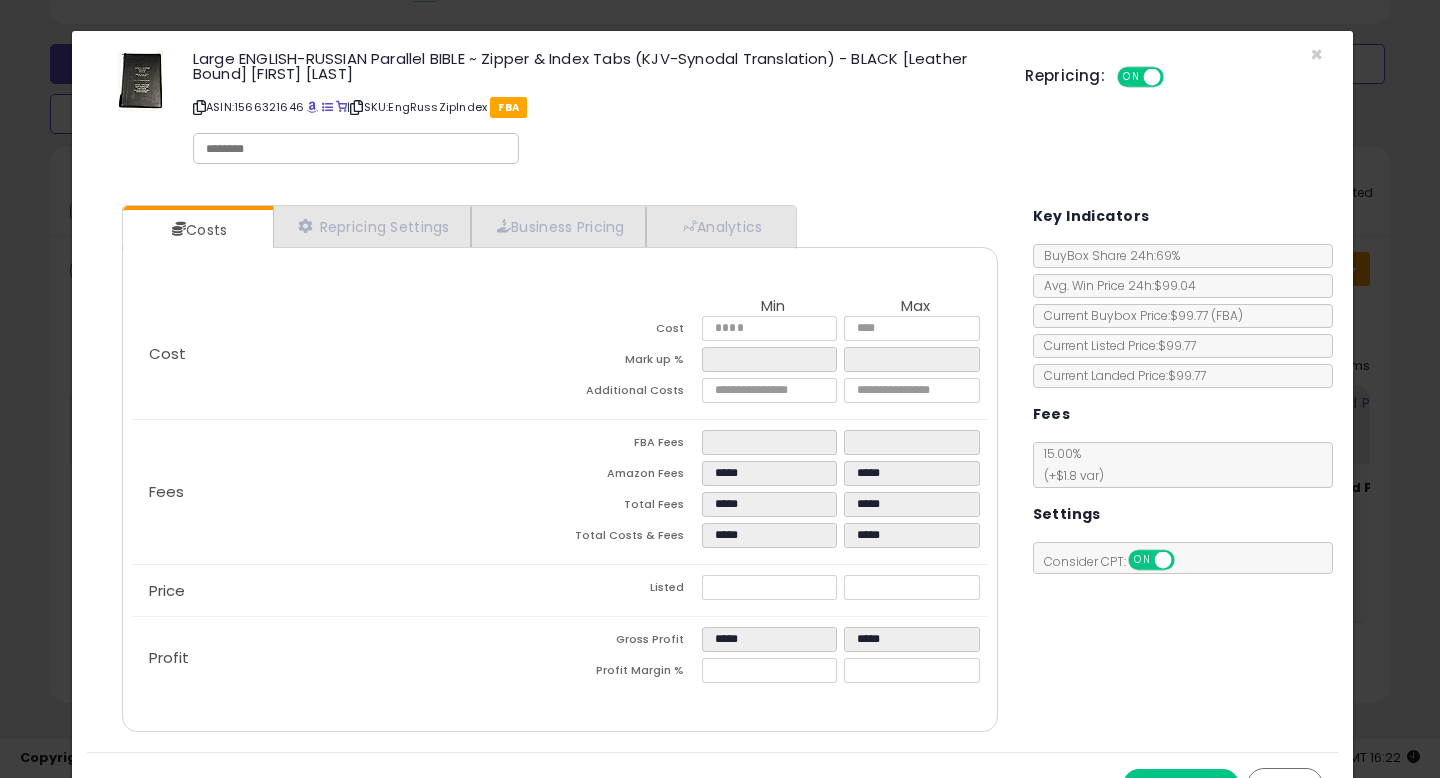 type on "*****" 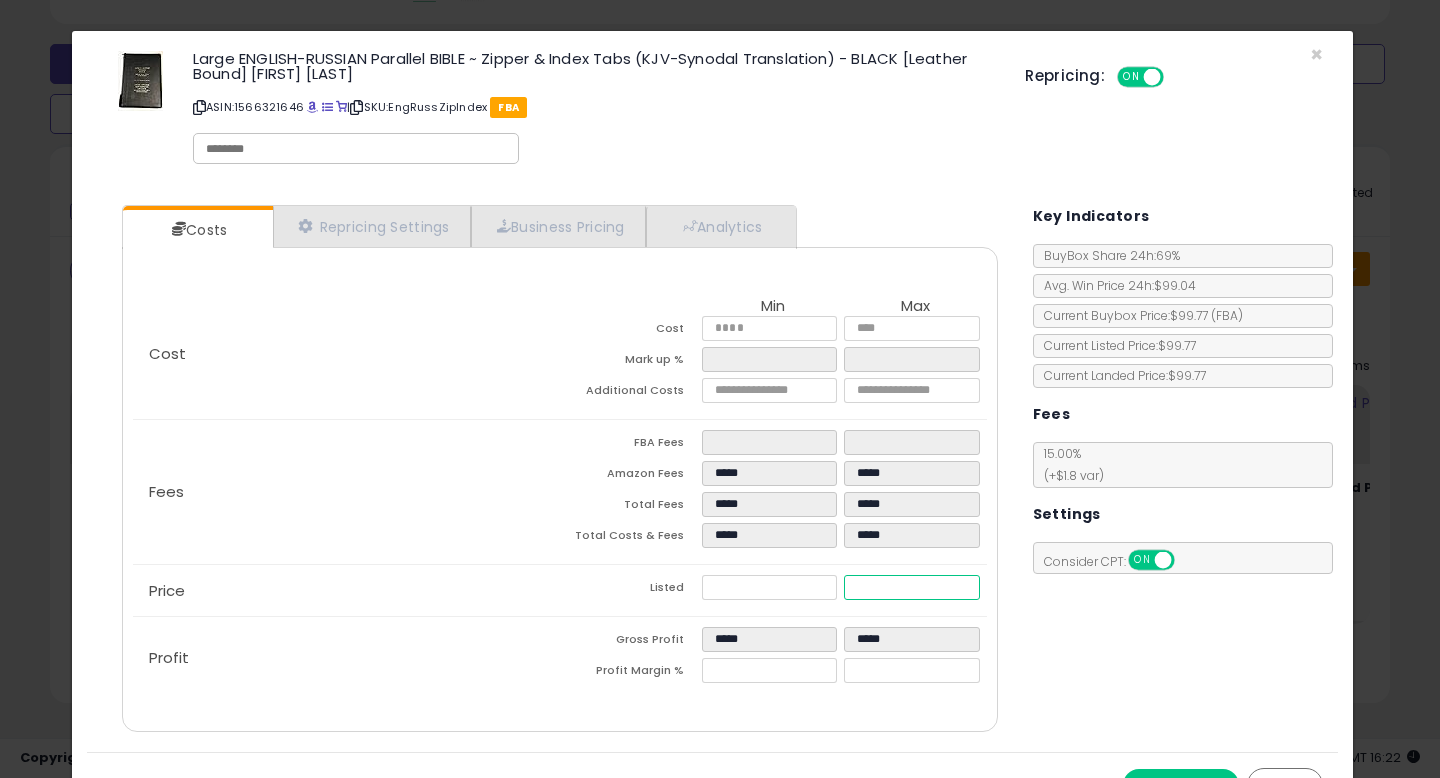 click on "*****" at bounding box center [911, 587] 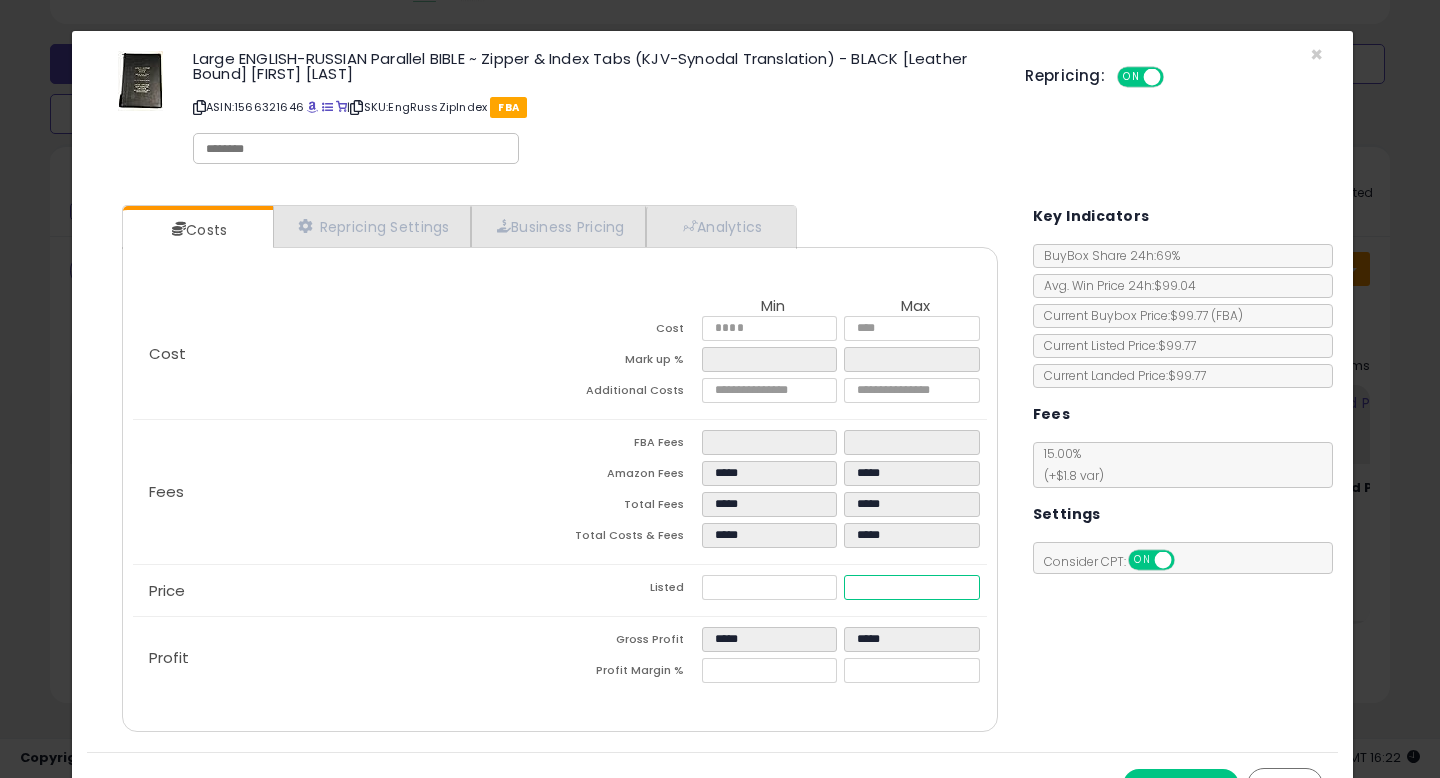 type on "*****" 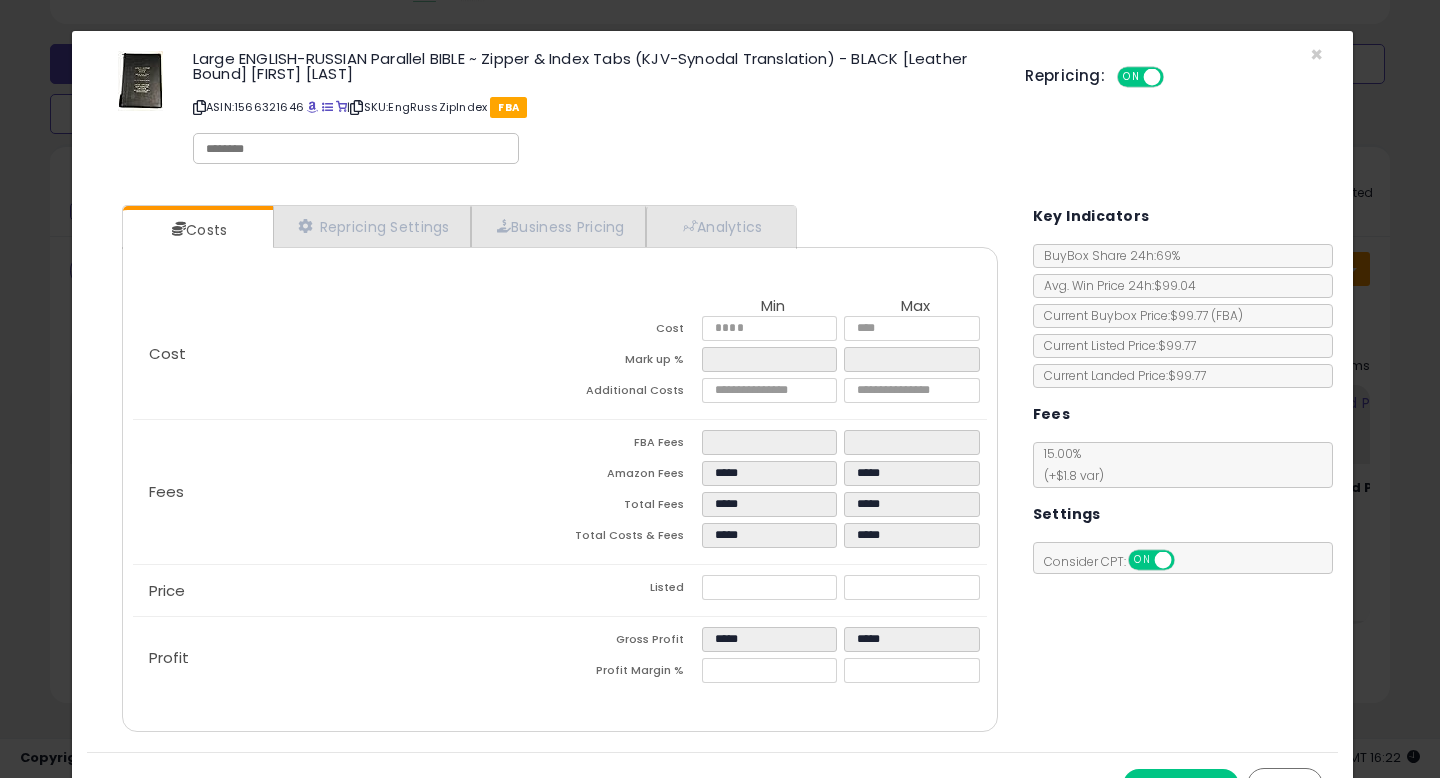 type on "*****" 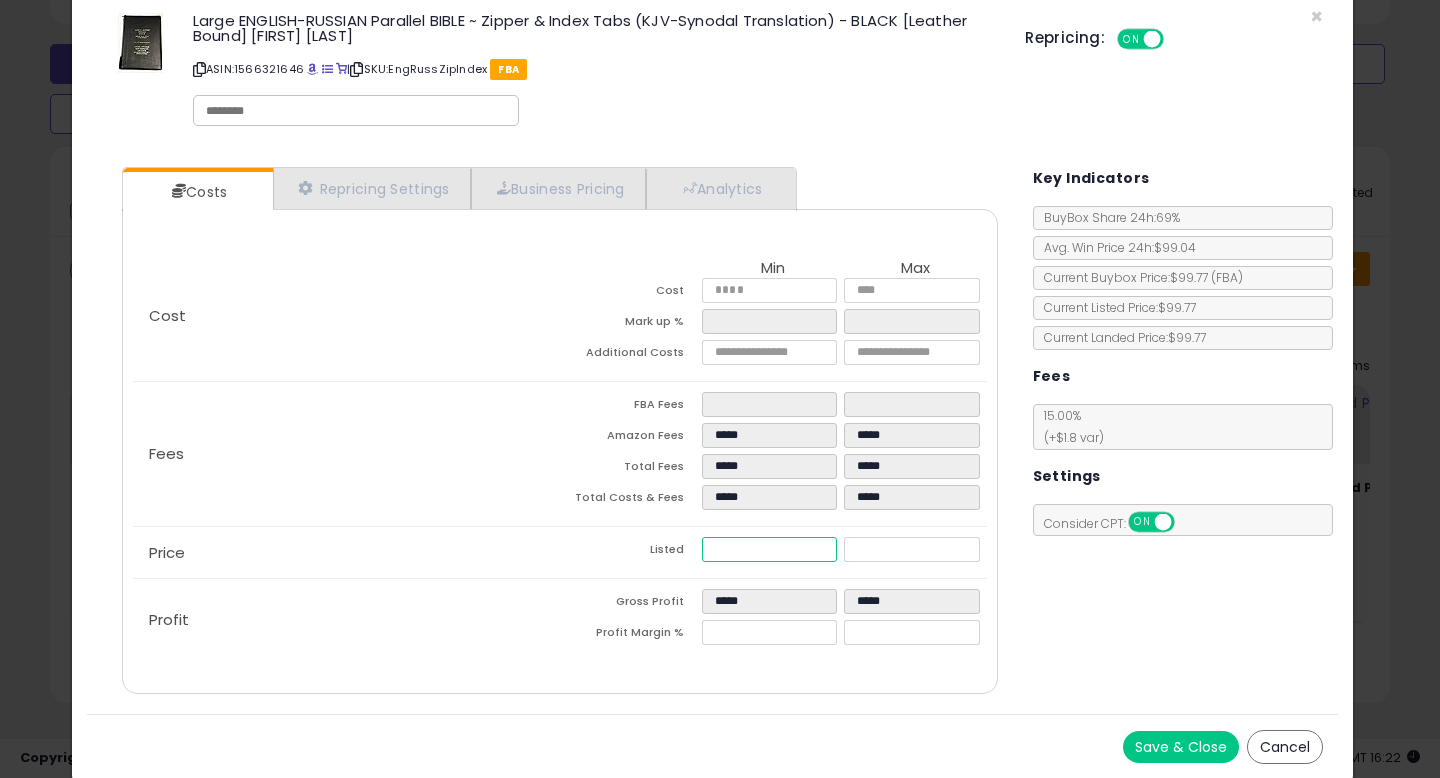 click on "*****" at bounding box center (769, 549) 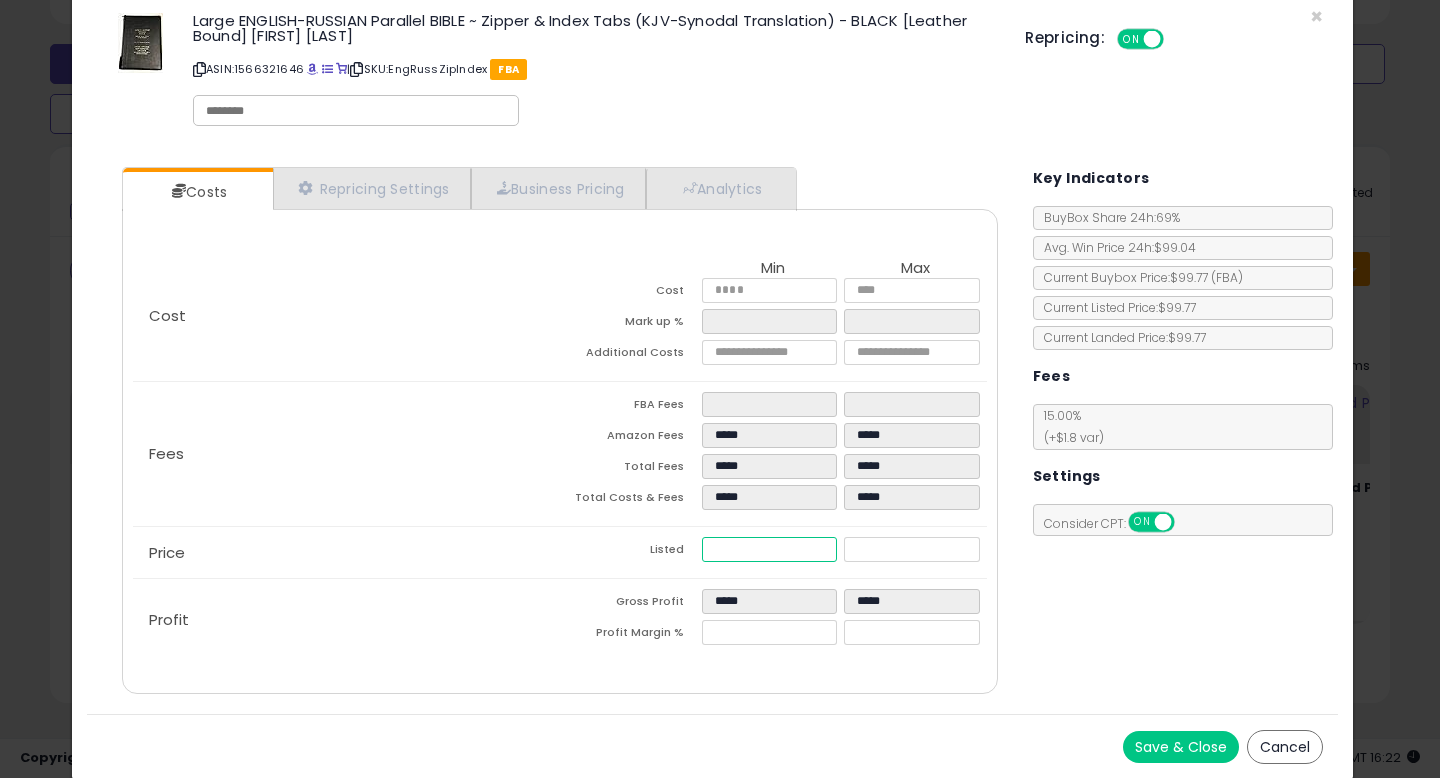 type on "*****" 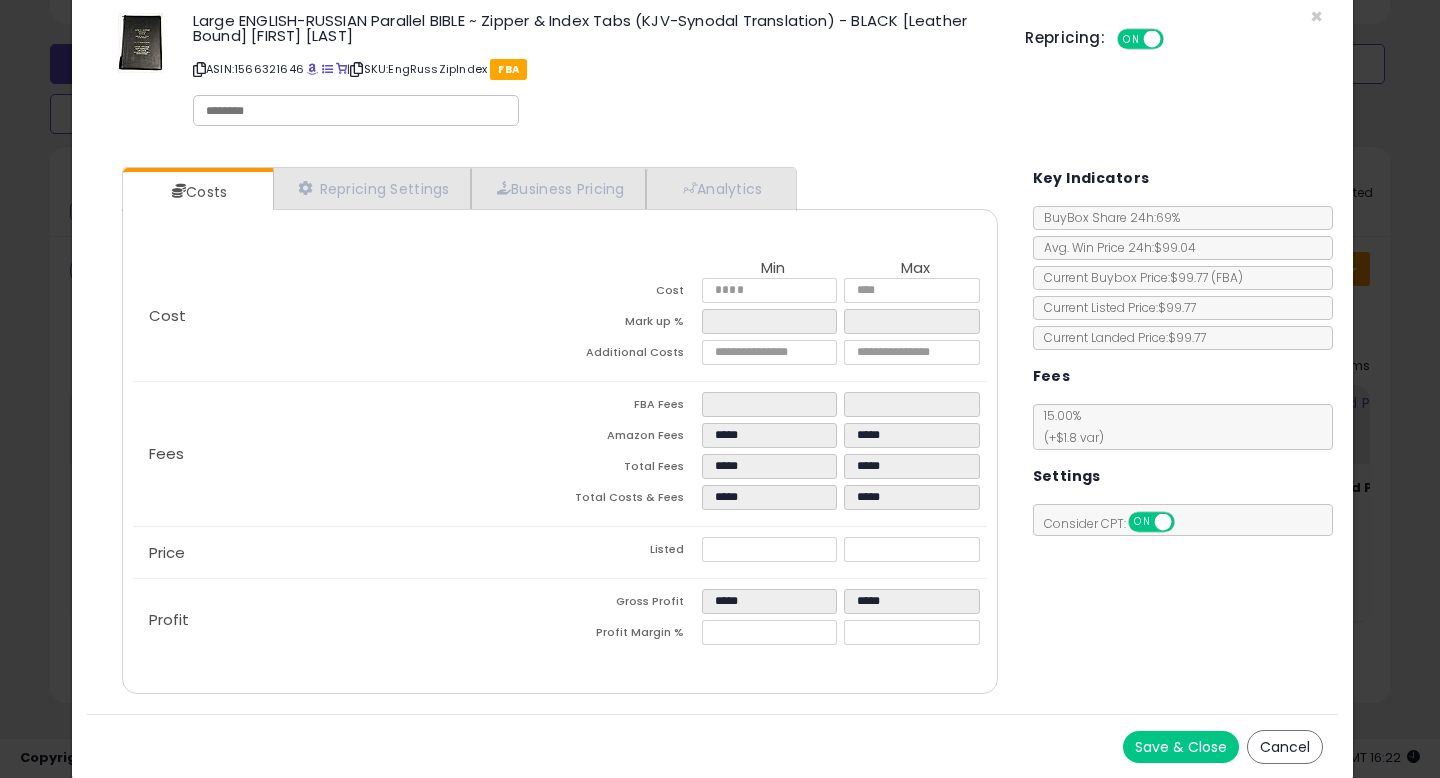 type on "*****" 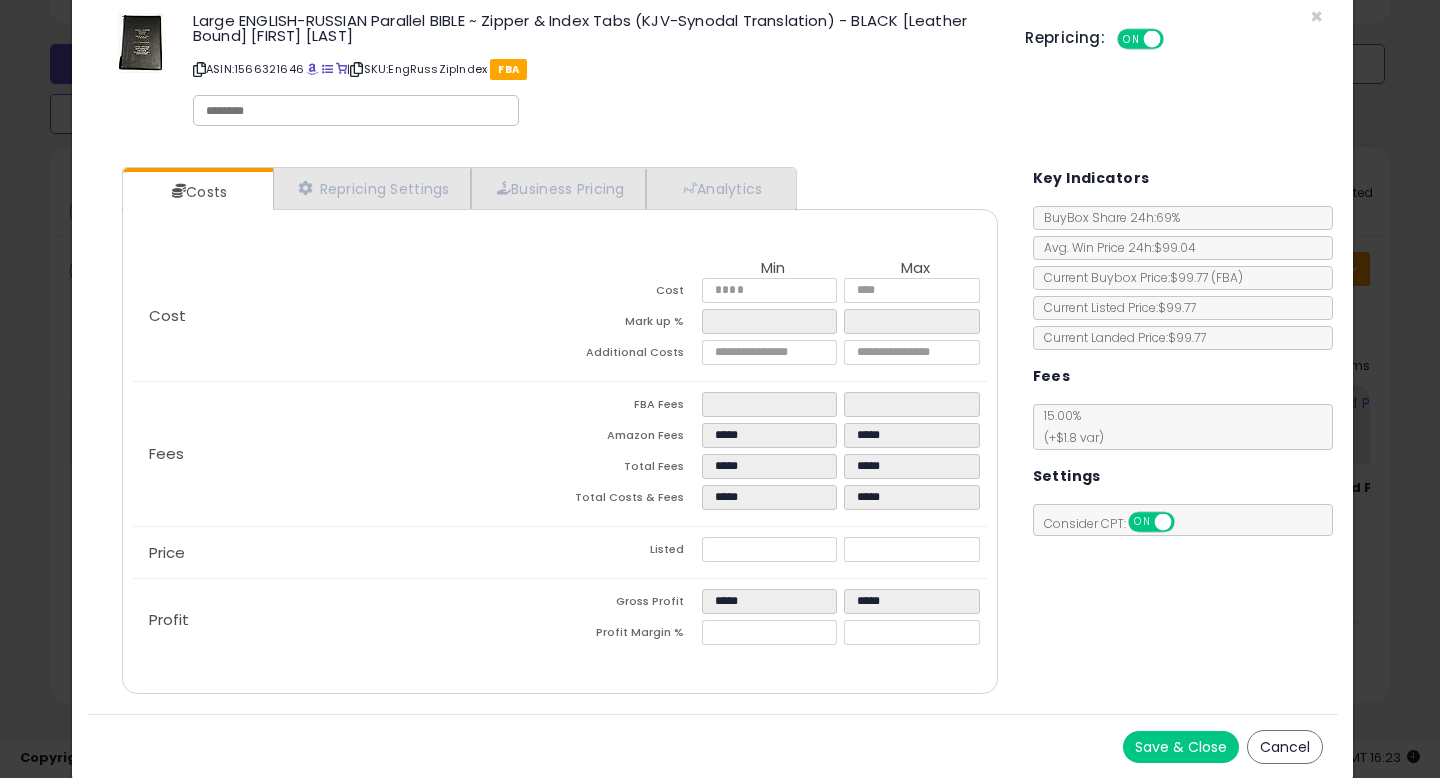 click on "Save & Close" at bounding box center (1181, 747) 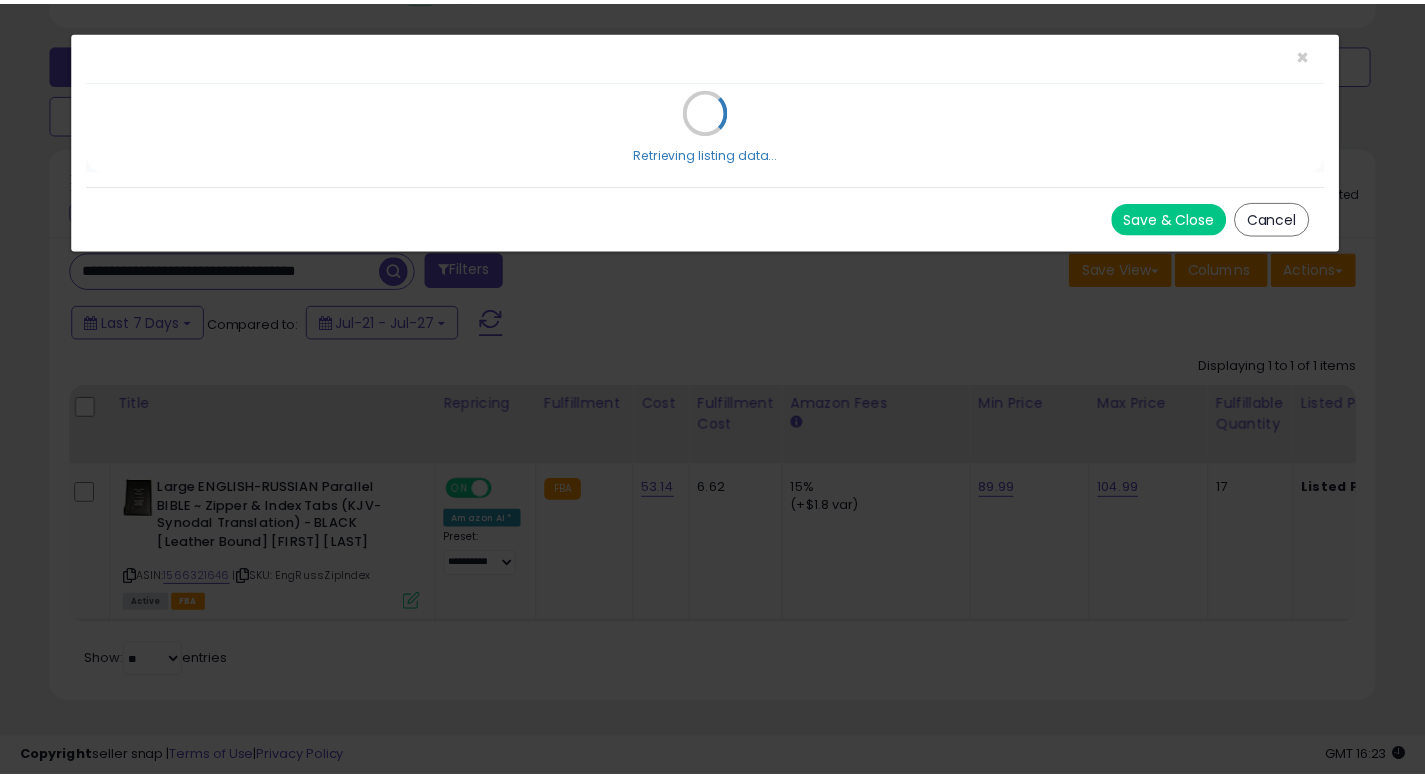 scroll, scrollTop: 0, scrollLeft: 0, axis: both 